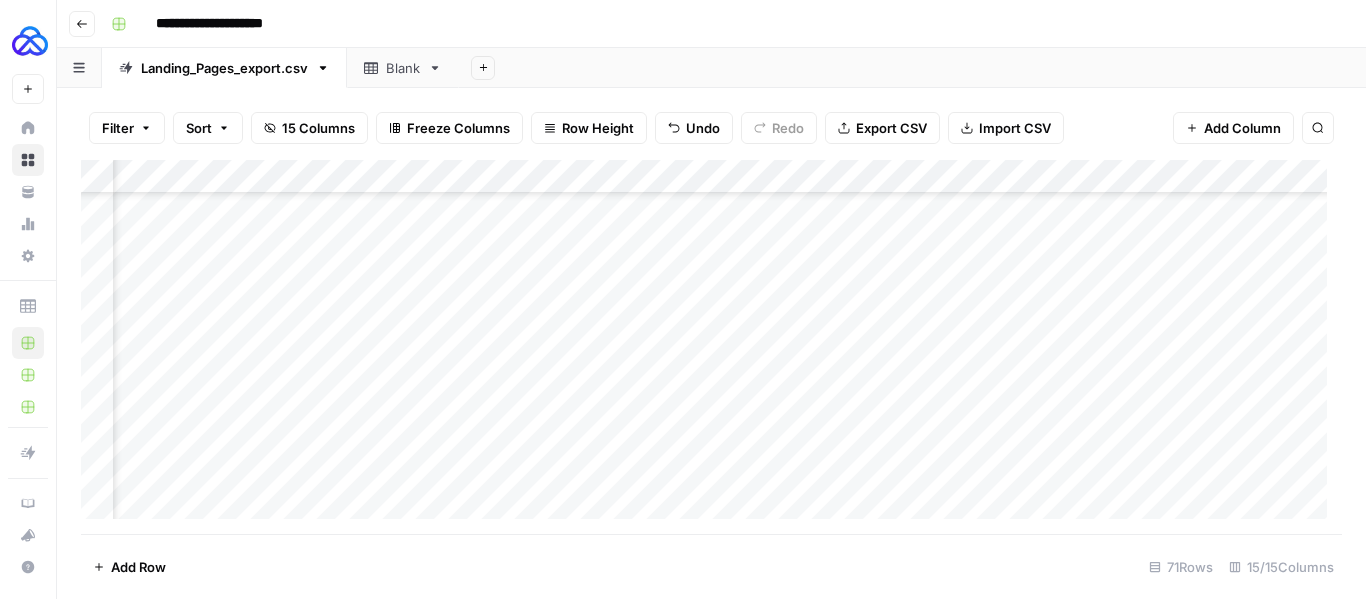 scroll, scrollTop: 0, scrollLeft: 0, axis: both 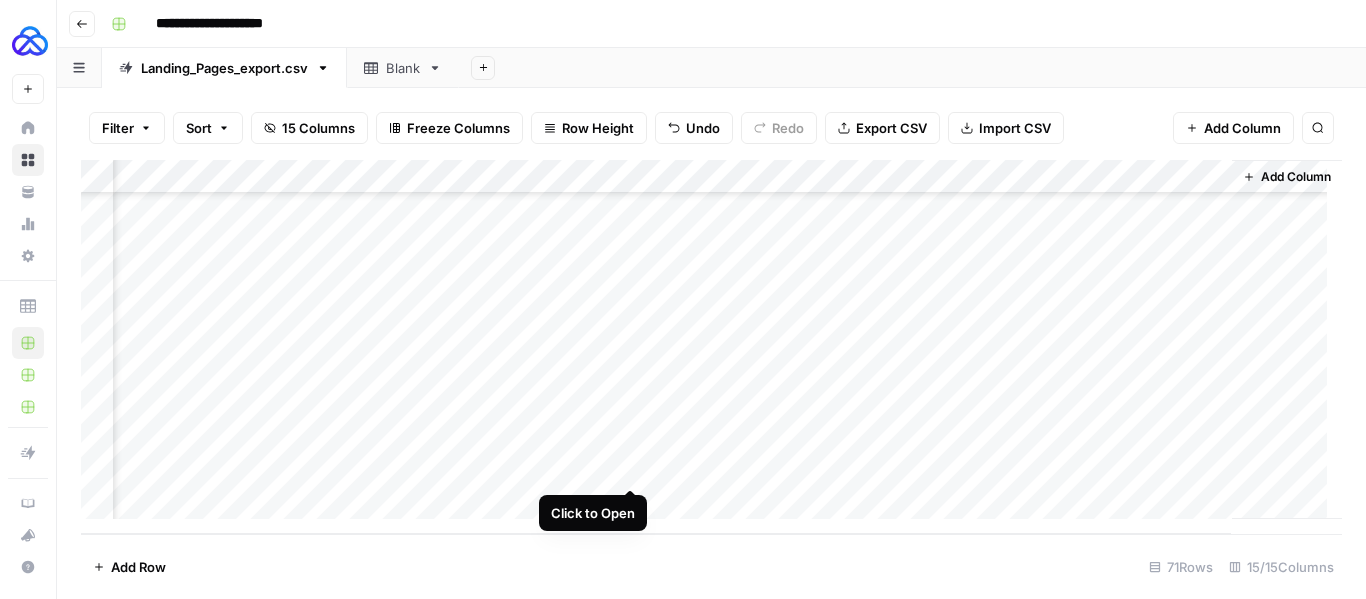 click on "Add Column" at bounding box center [711, 347] 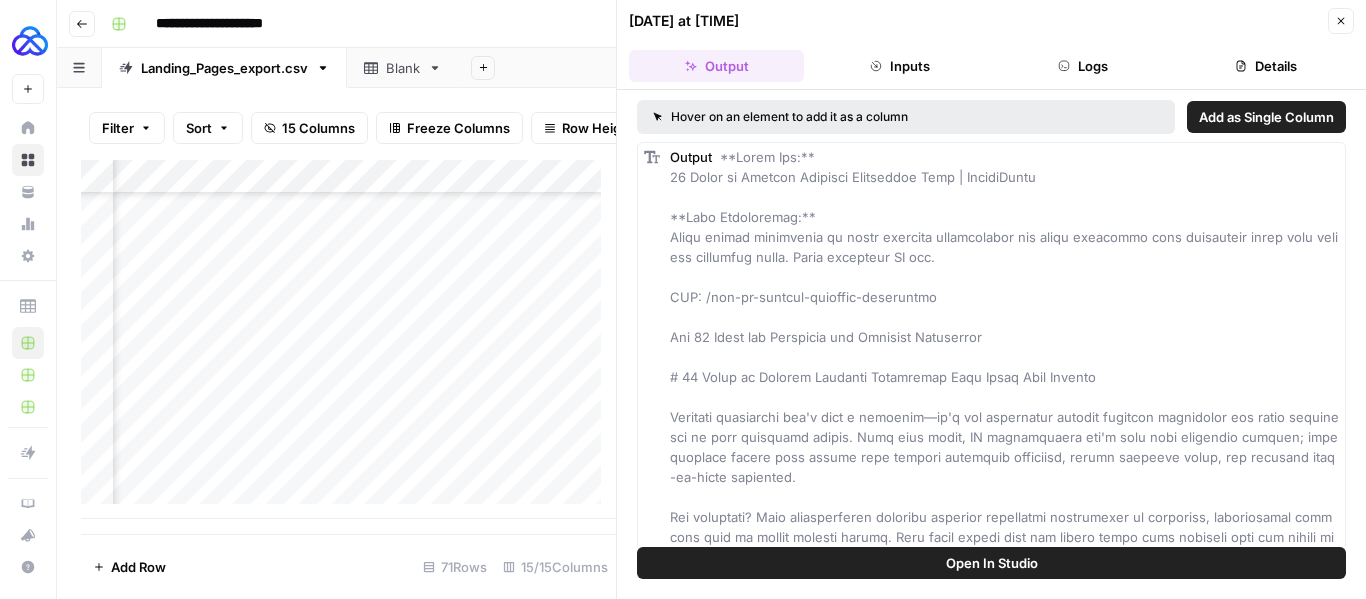 click on "Logs" at bounding box center (1083, 66) 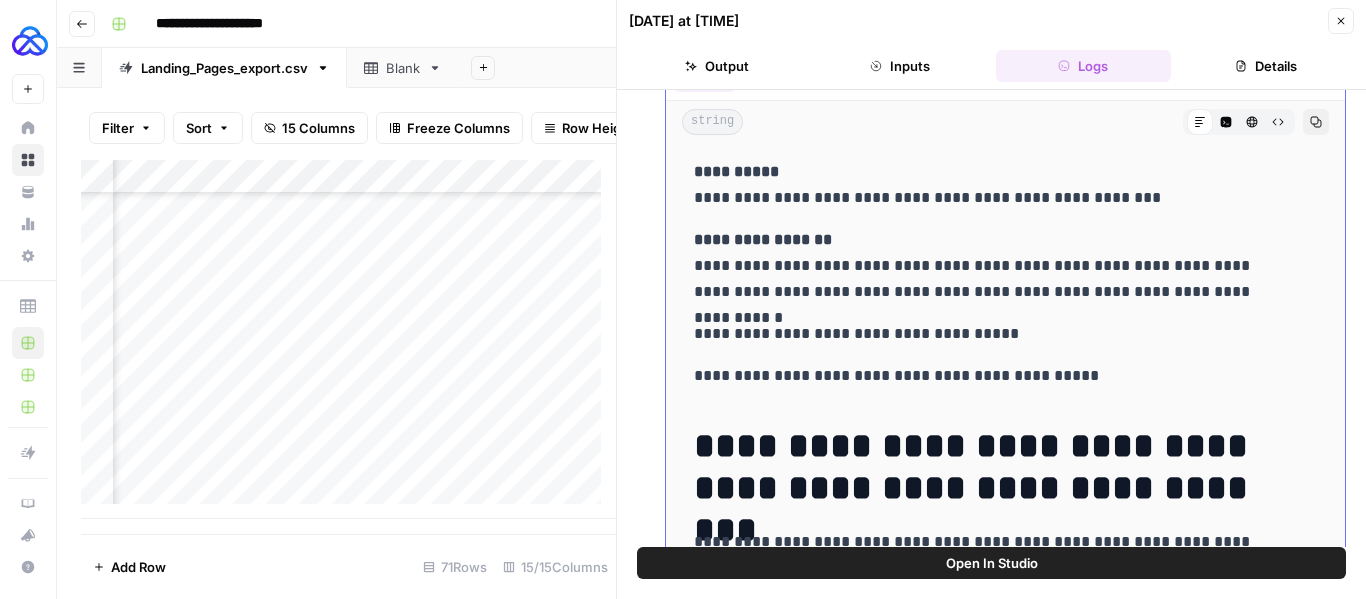 scroll, scrollTop: 484, scrollLeft: 0, axis: vertical 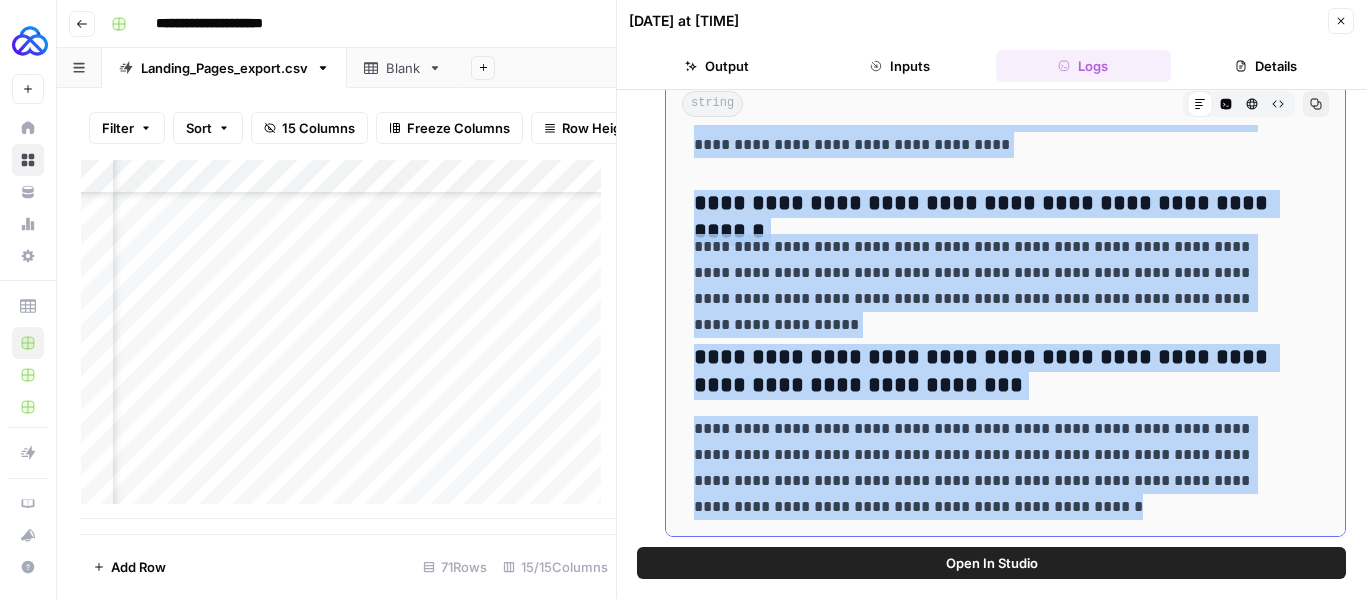drag, startPoint x: 690, startPoint y: 184, endPoint x: 1012, endPoint y: 501, distance: 451.85507 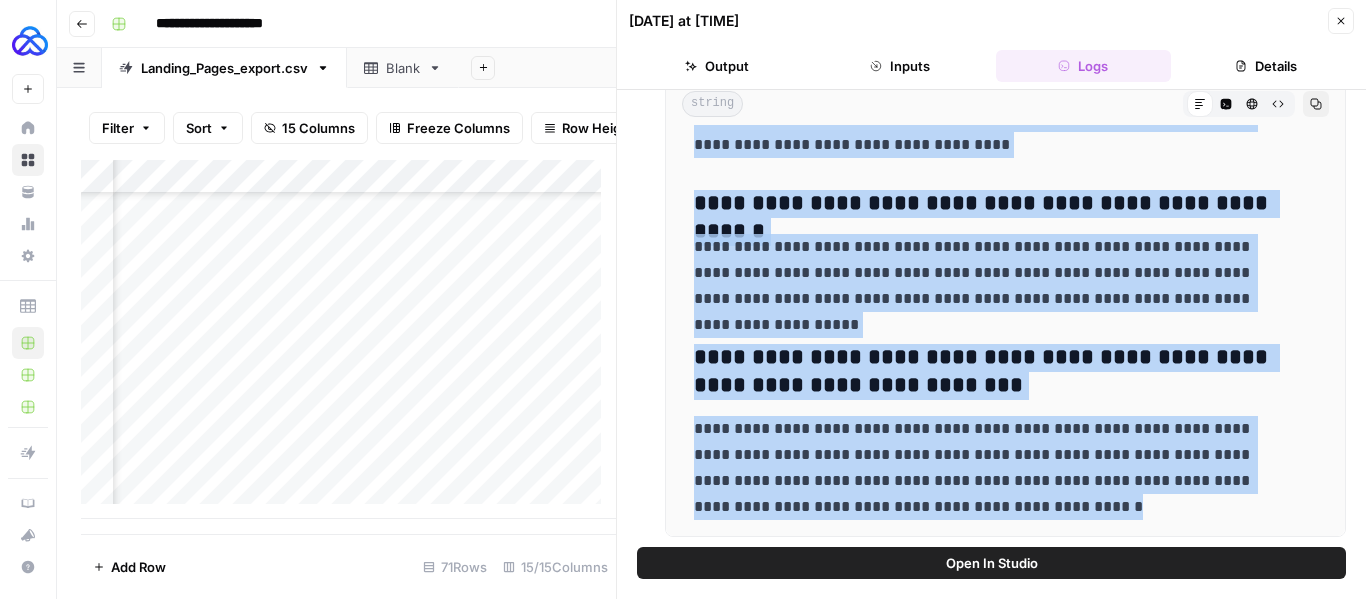 click 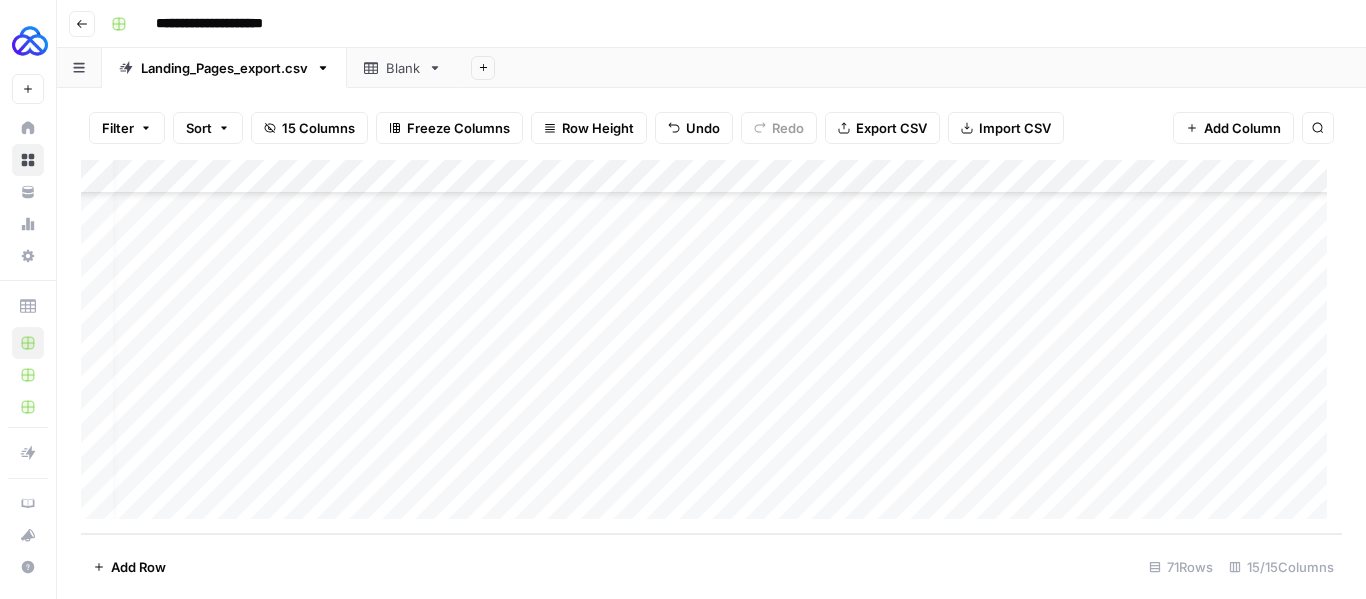 scroll, scrollTop: 2121, scrollLeft: 0, axis: vertical 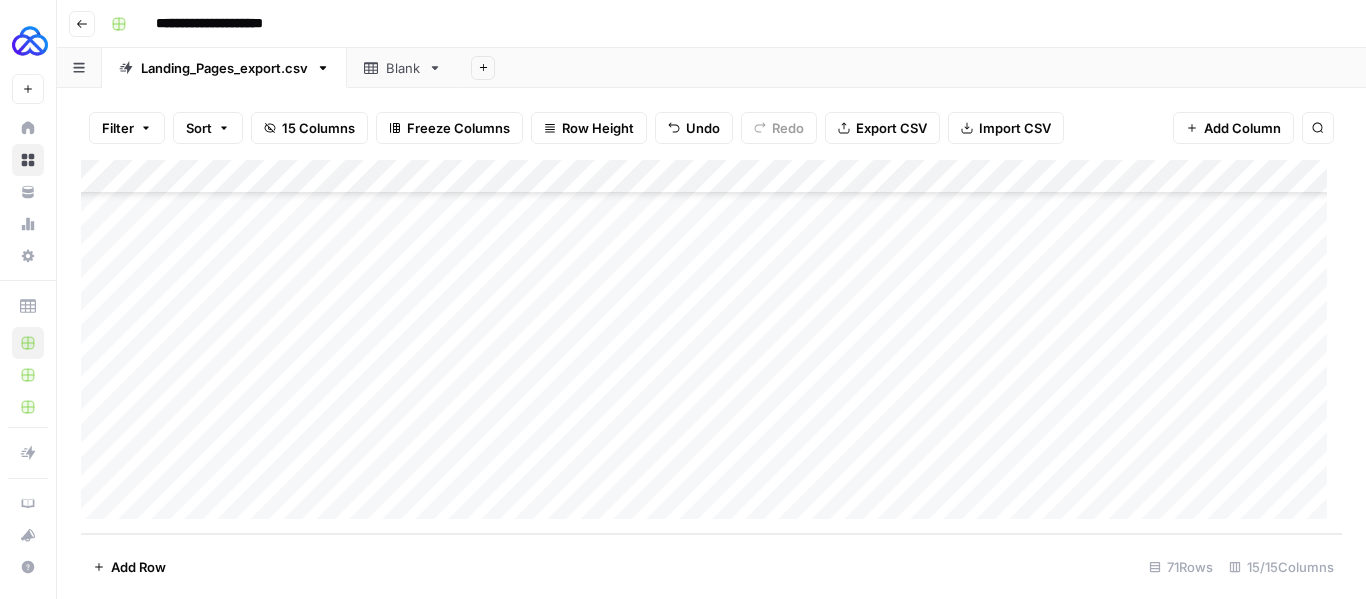 click on "Add Column" at bounding box center (711, 347) 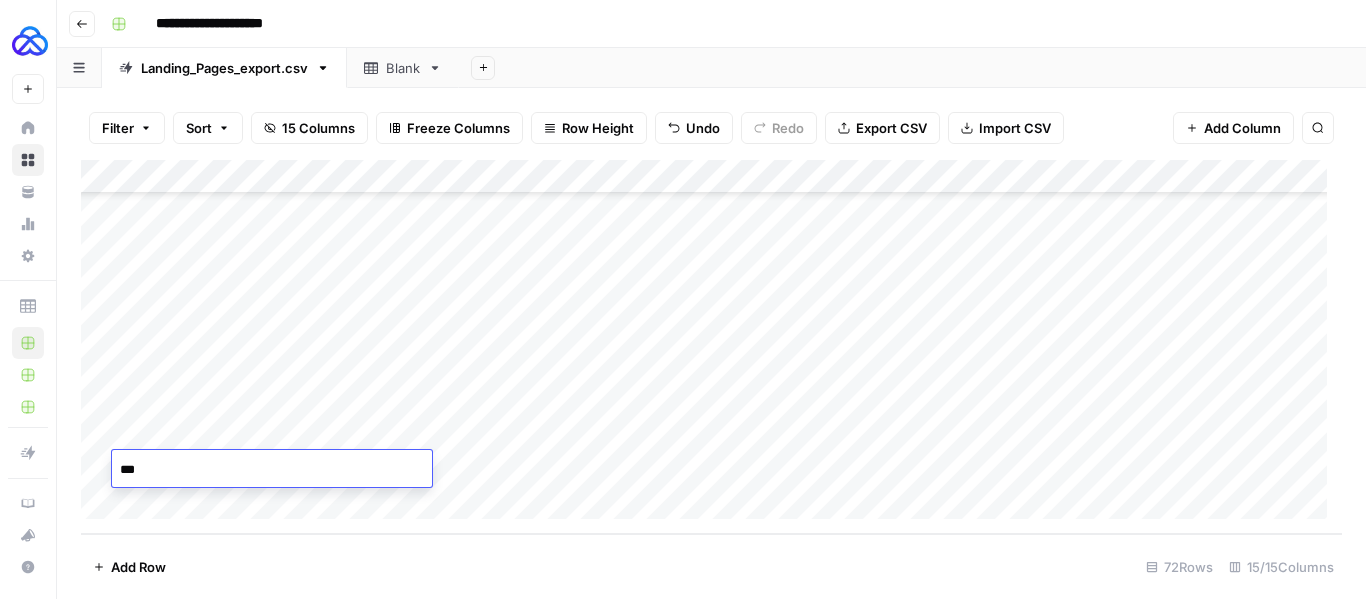 type on "****" 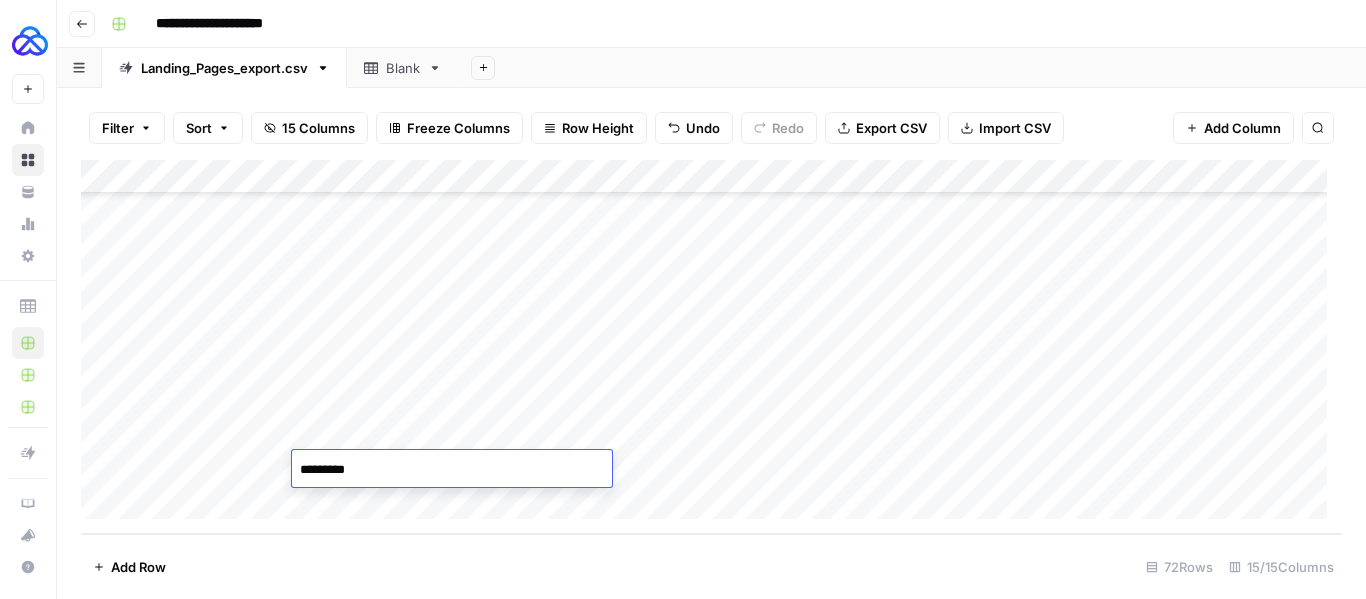 type on "**********" 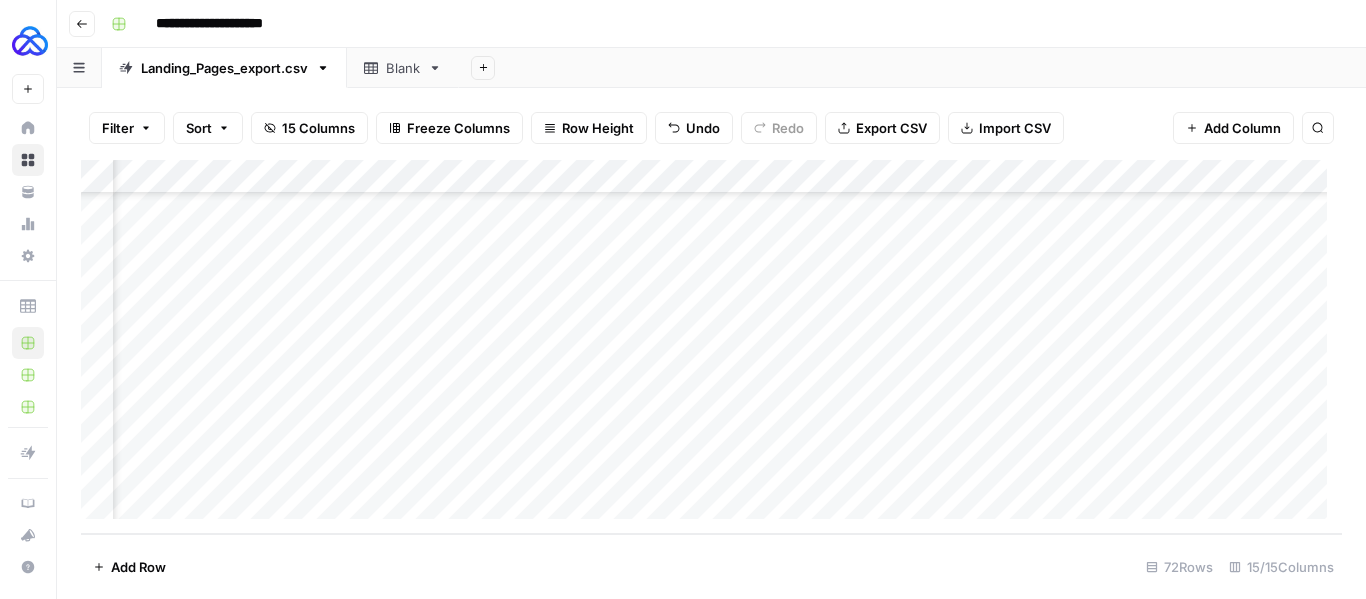 scroll, scrollTop: 2155, scrollLeft: 380, axis: both 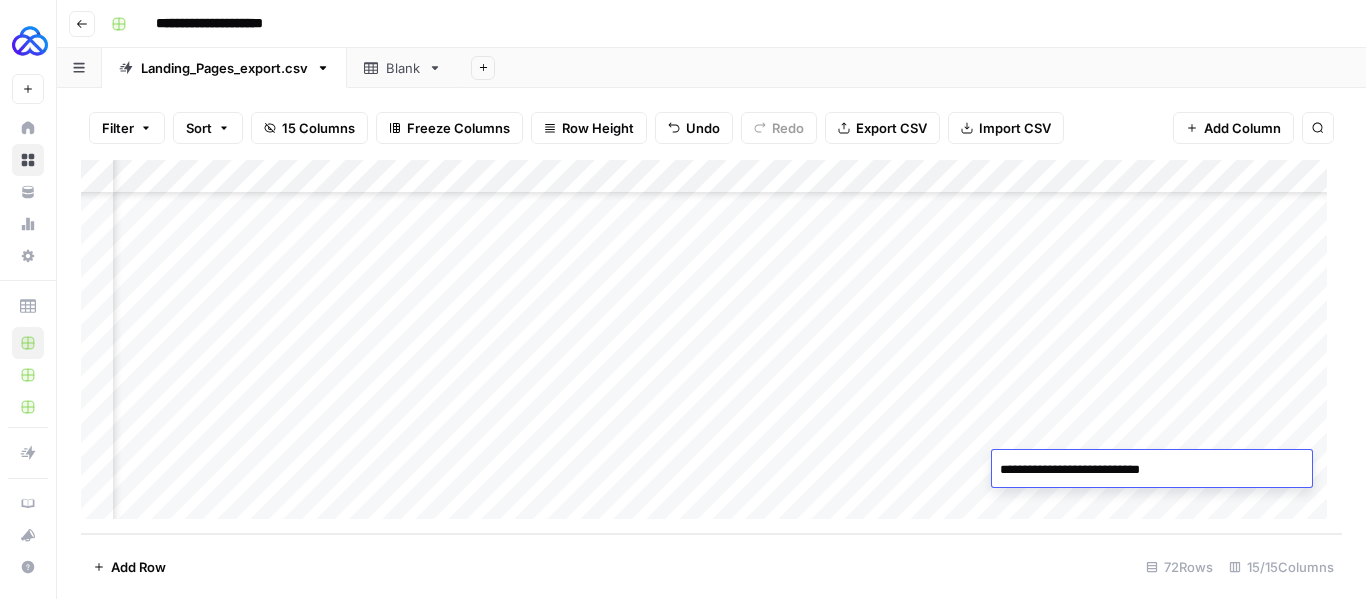 click on "Add Column" at bounding box center (711, 347) 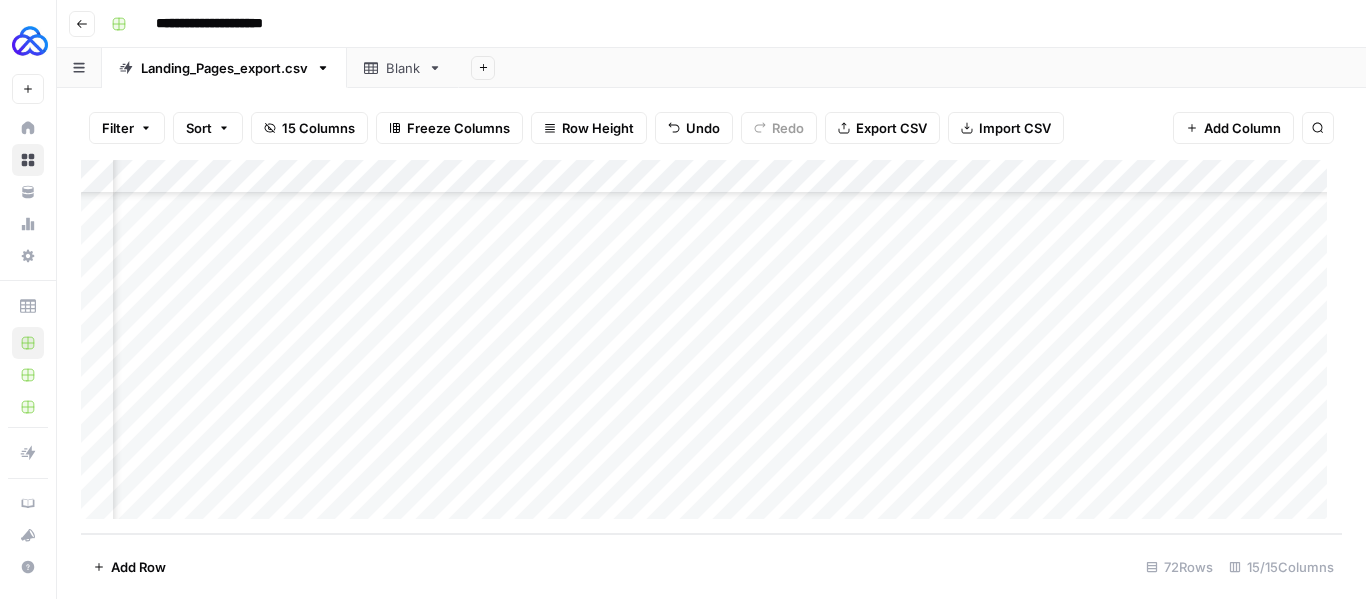 click on "Add Column" at bounding box center [711, 347] 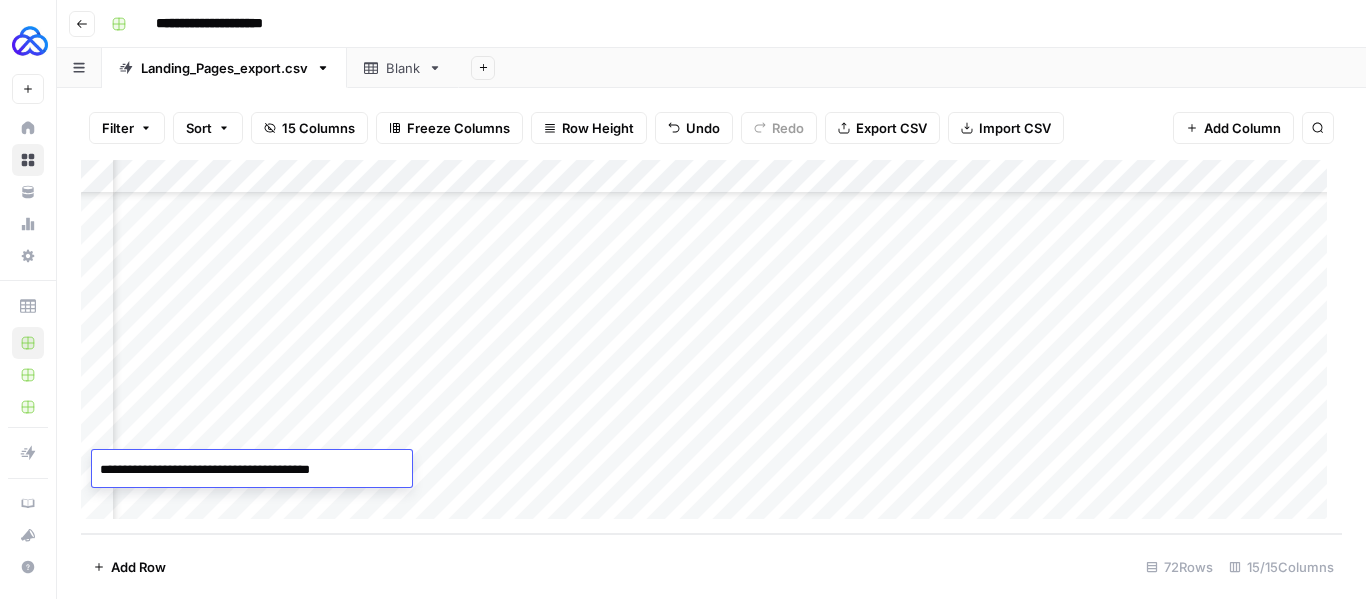 click on "Add Column" at bounding box center [711, 347] 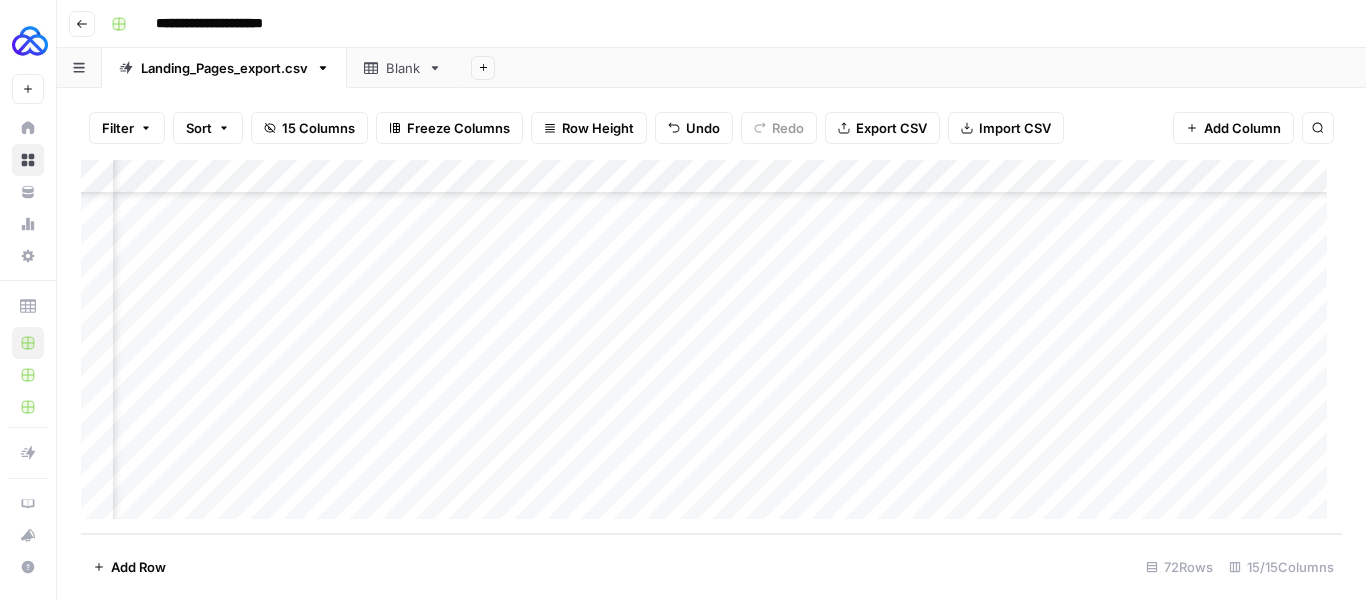 click on "Add Column" at bounding box center (711, 347) 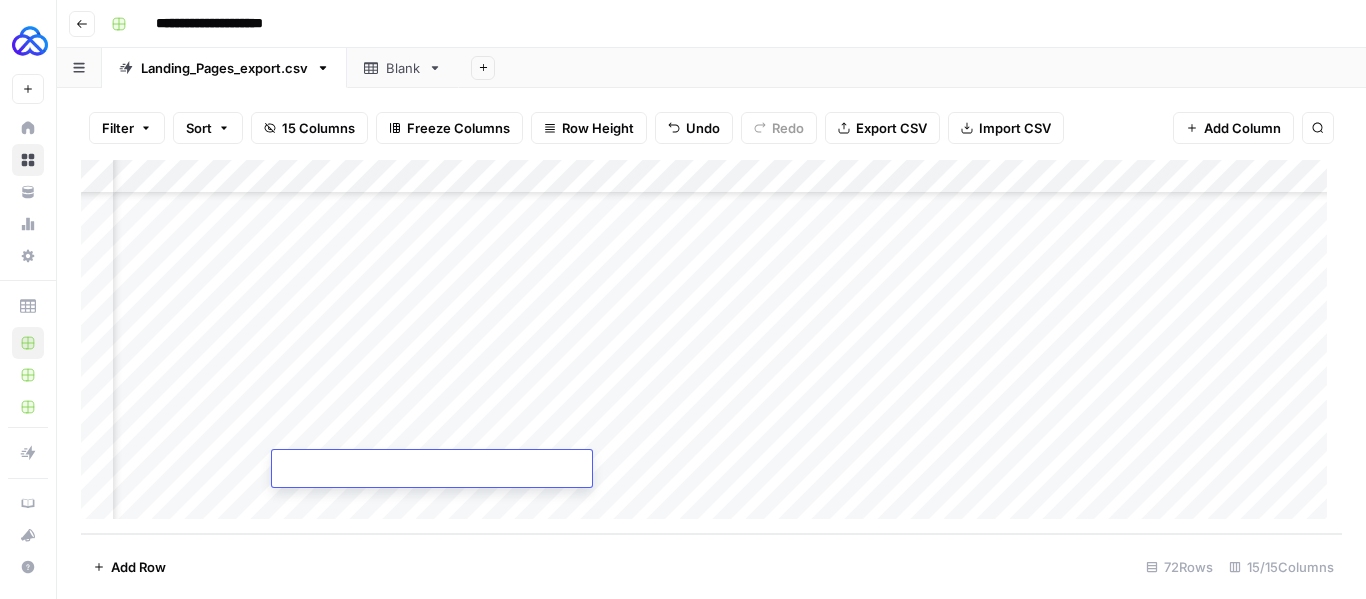 click at bounding box center [432, 470] 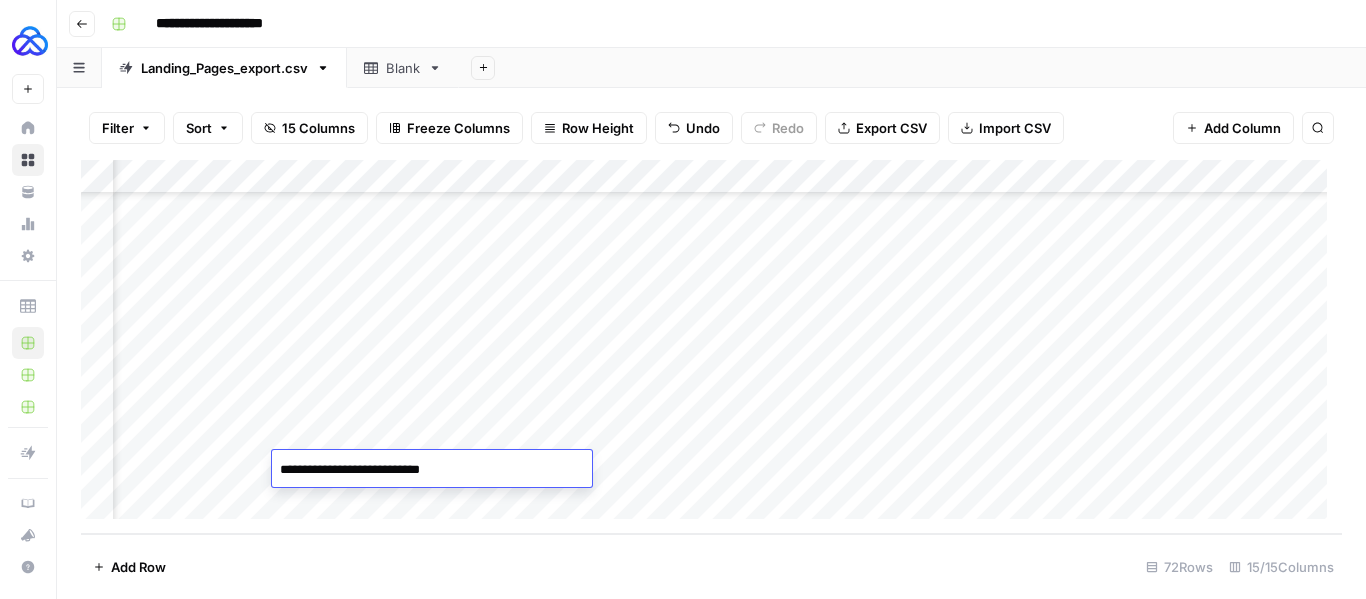 type on "**********" 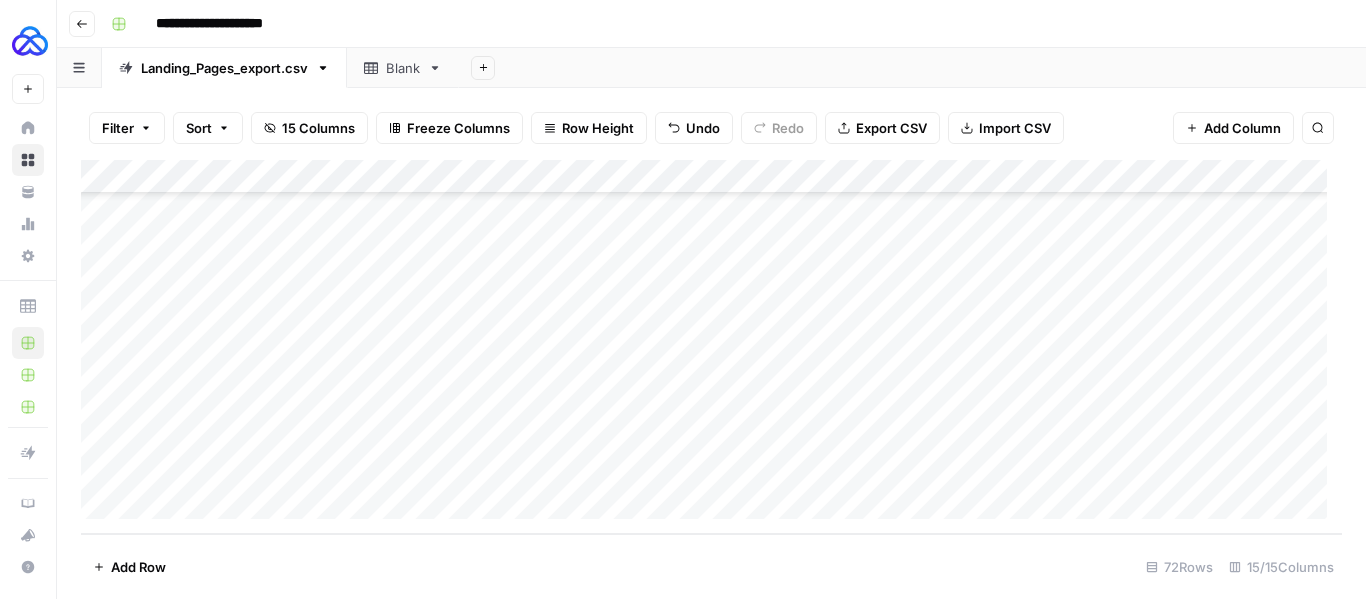 scroll, scrollTop: 2155, scrollLeft: 0, axis: vertical 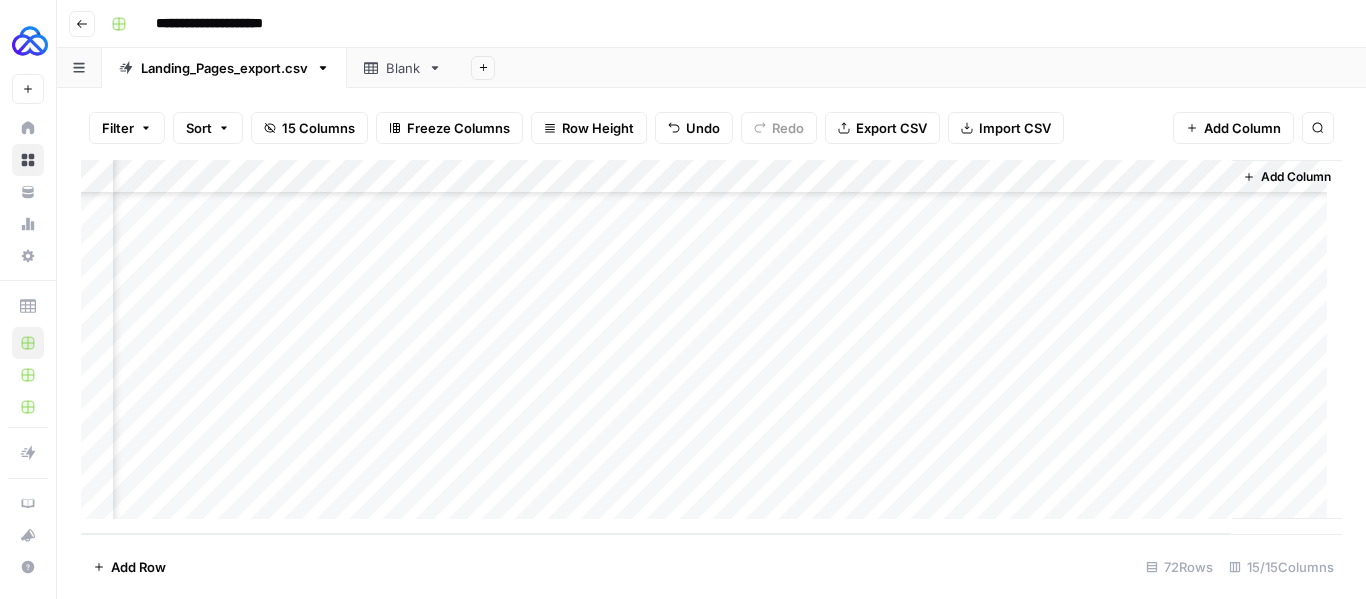 click on "Add Column" at bounding box center (711, 347) 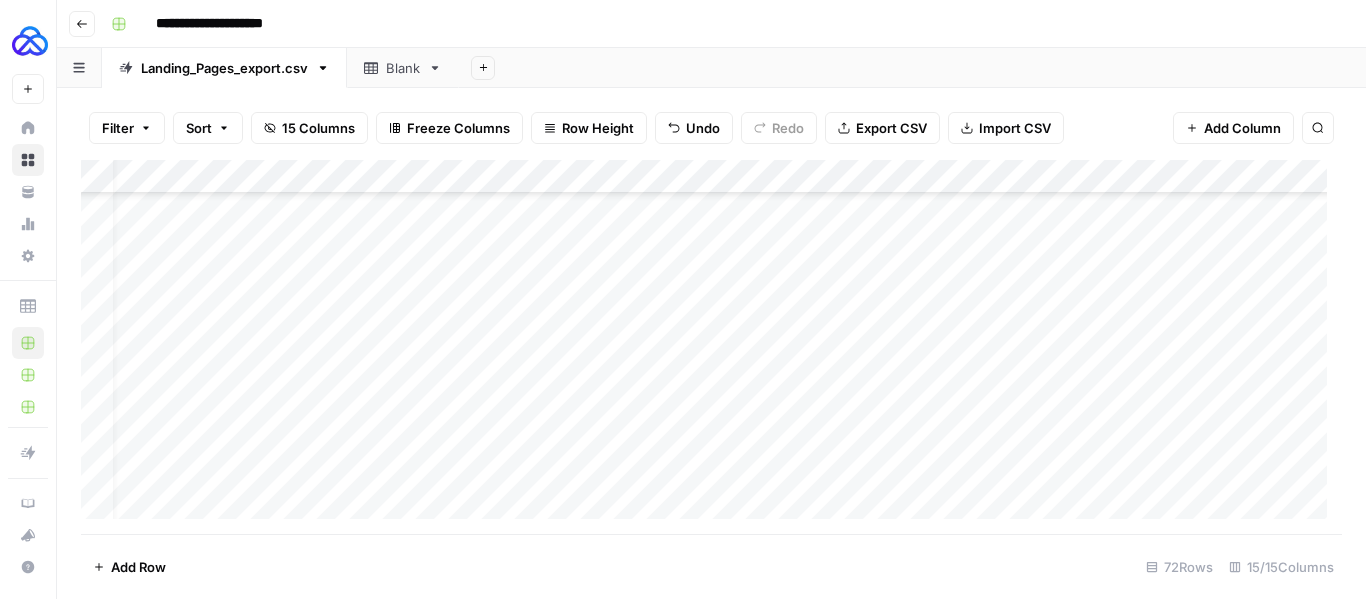 scroll, scrollTop: 2155, scrollLeft: 0, axis: vertical 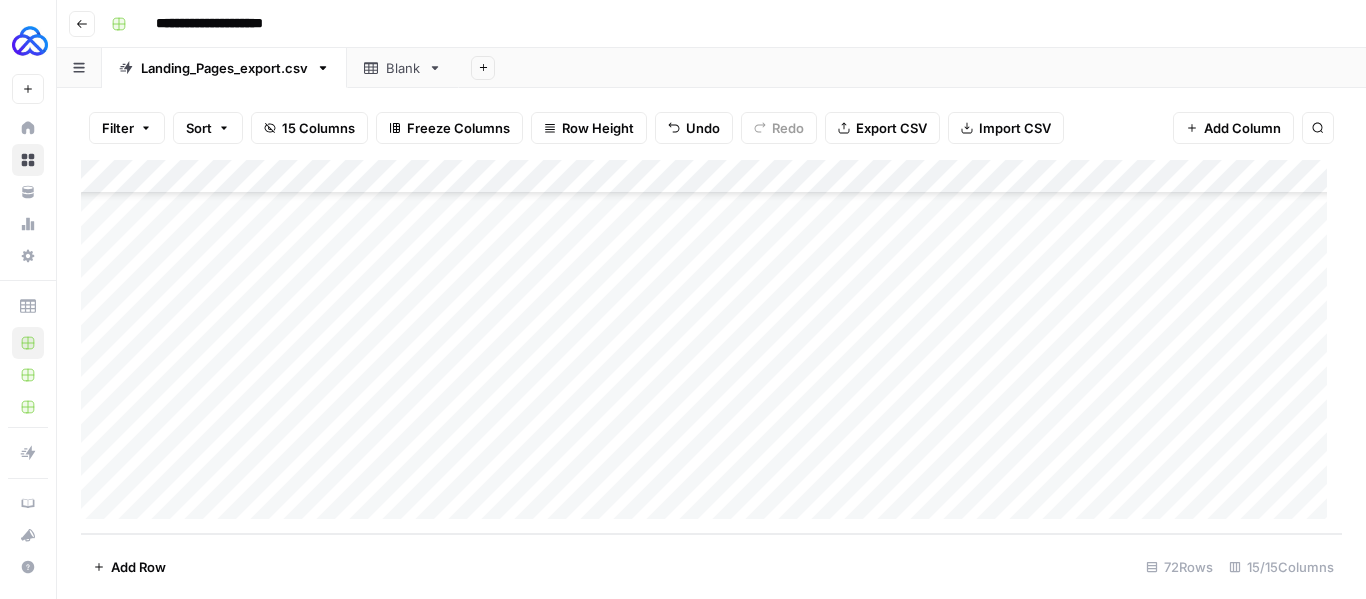 click on "Add Column" at bounding box center [711, 347] 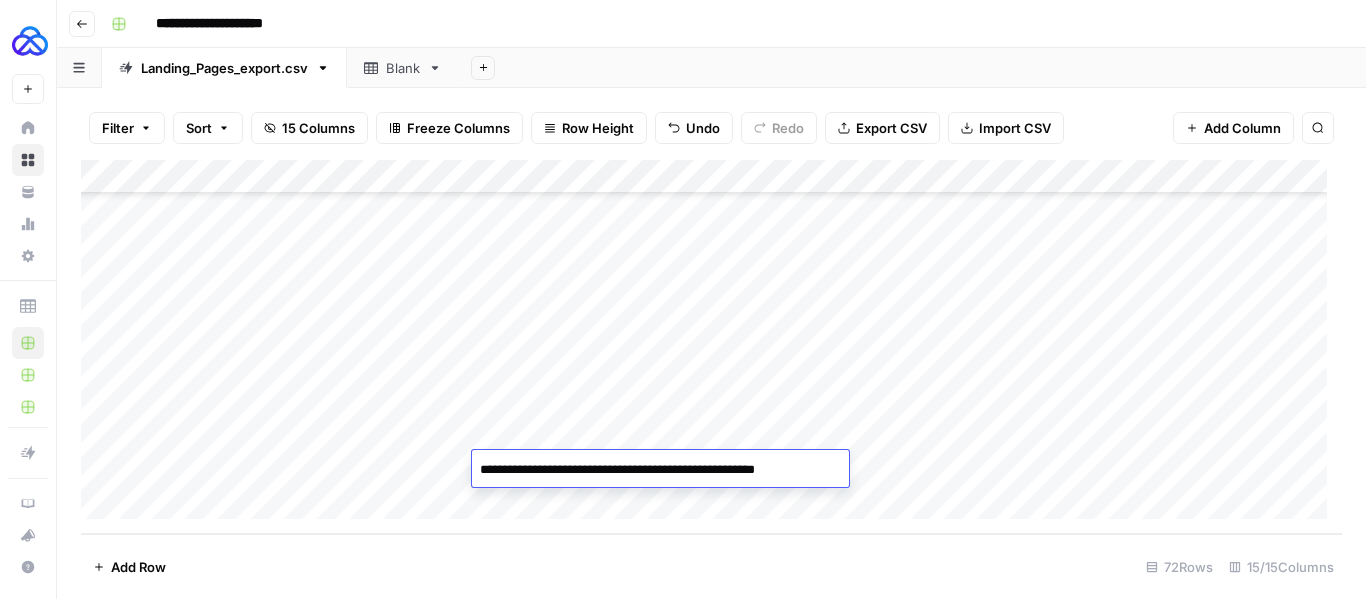 type on "**********" 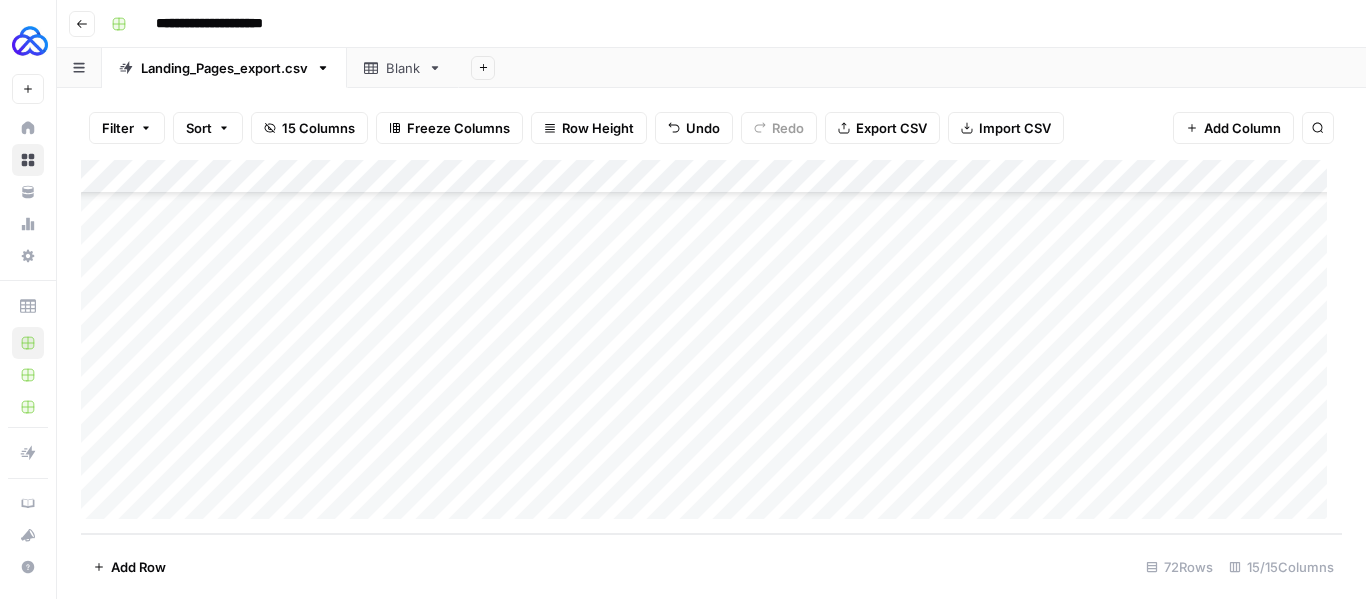 click on "Add Column" at bounding box center (711, 347) 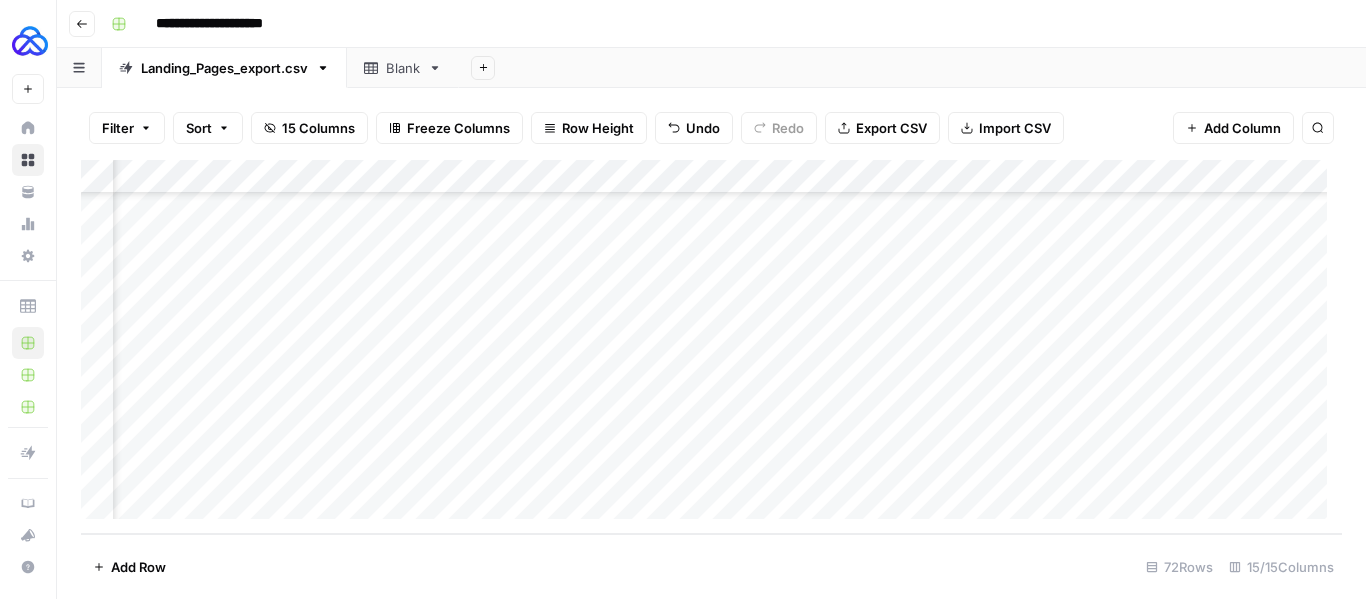 scroll, scrollTop: 2155, scrollLeft: 706, axis: both 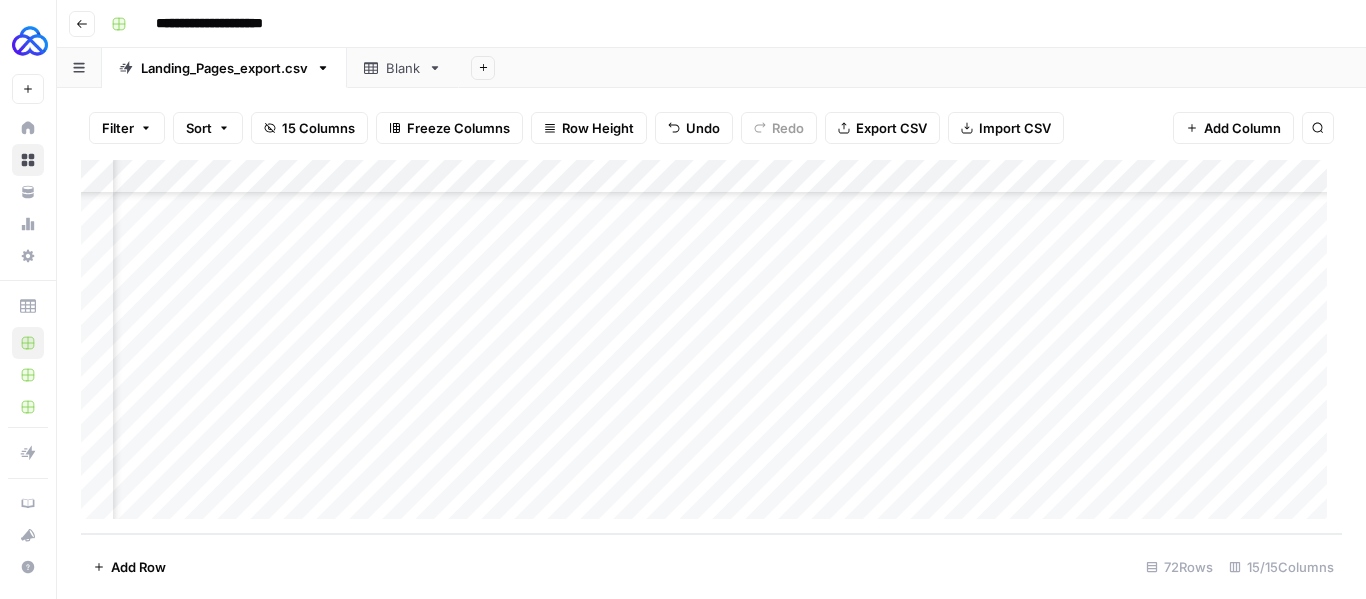 click on "Add Column" at bounding box center [711, 347] 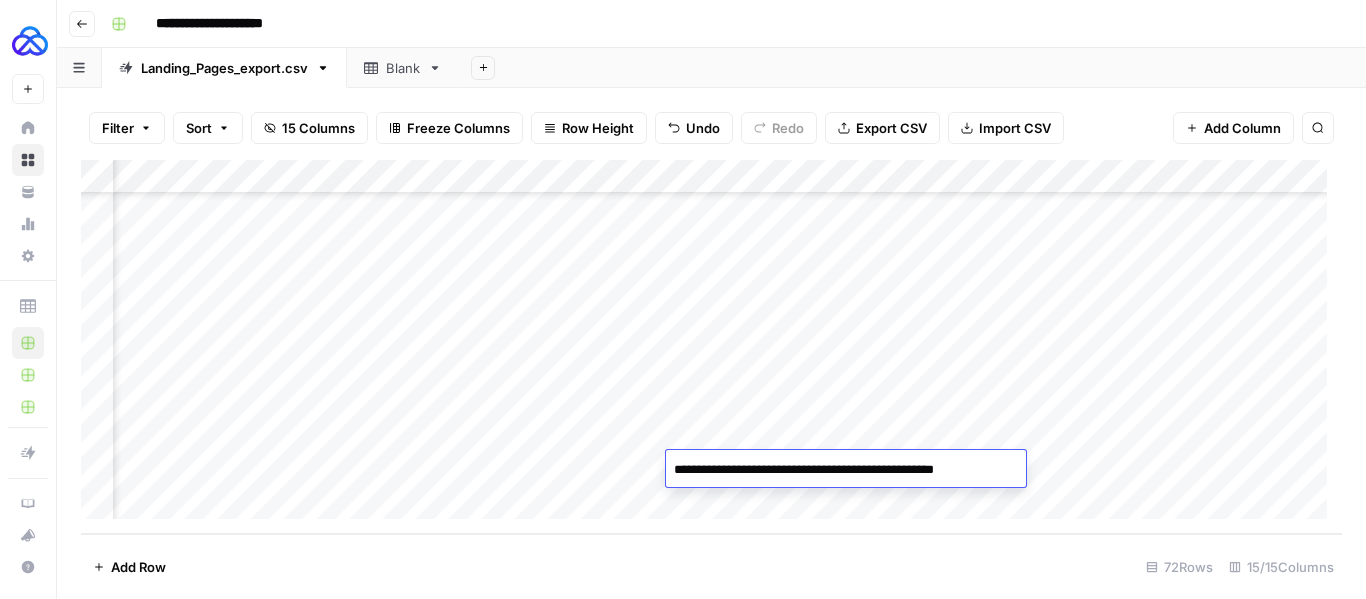 type on "**********" 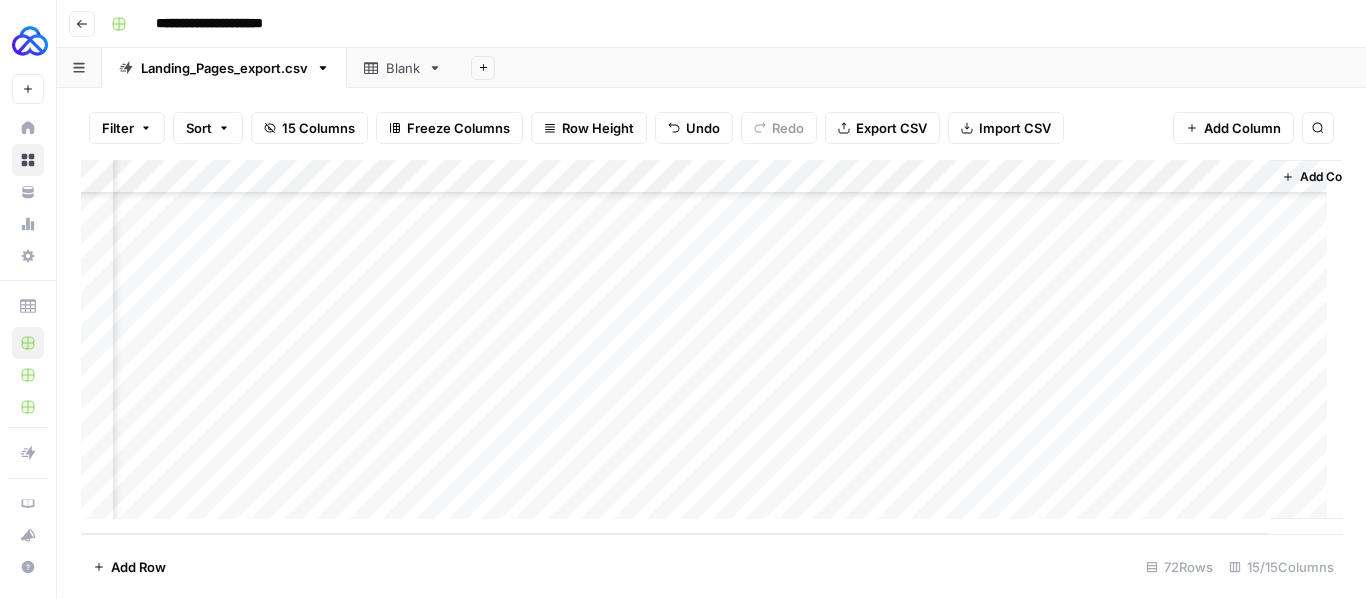 scroll, scrollTop: 2155, scrollLeft: 1373, axis: both 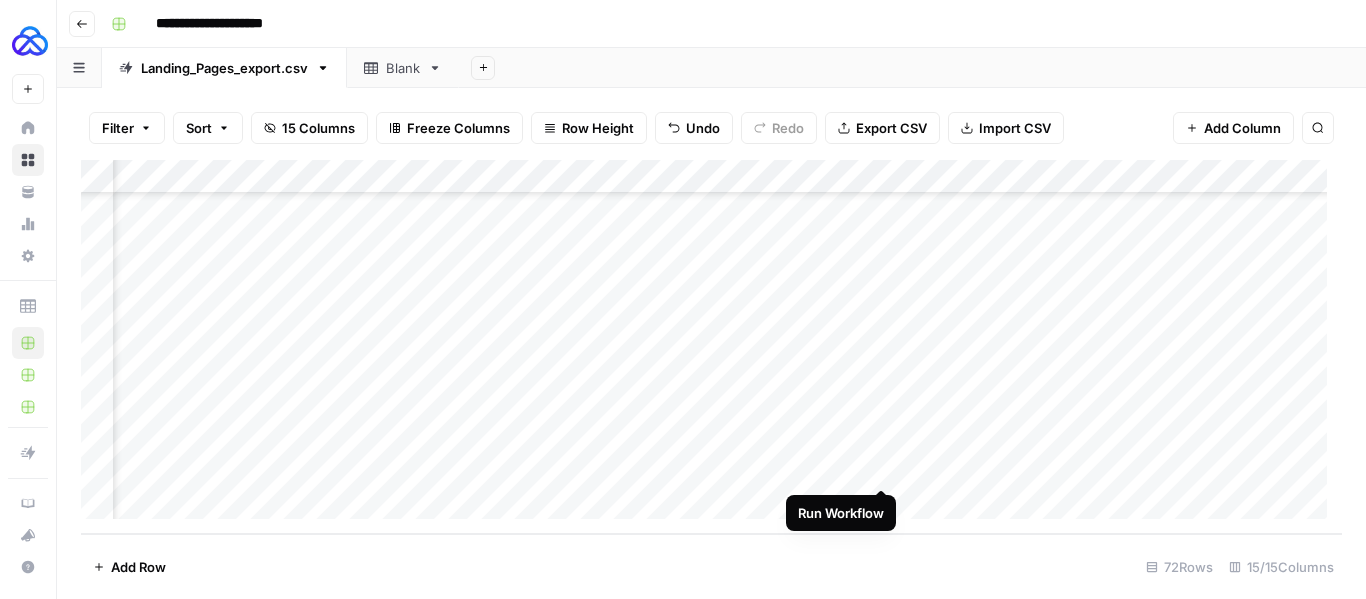 click on "Add Column" at bounding box center [711, 347] 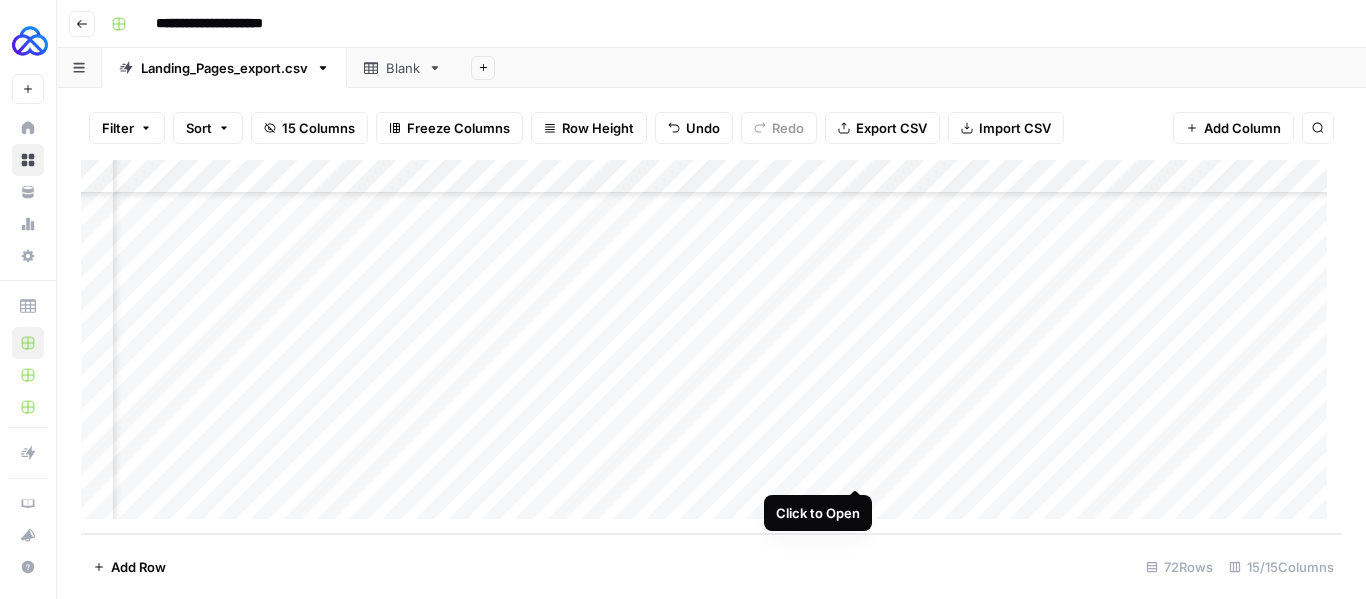 click on "Add Column" at bounding box center (711, 347) 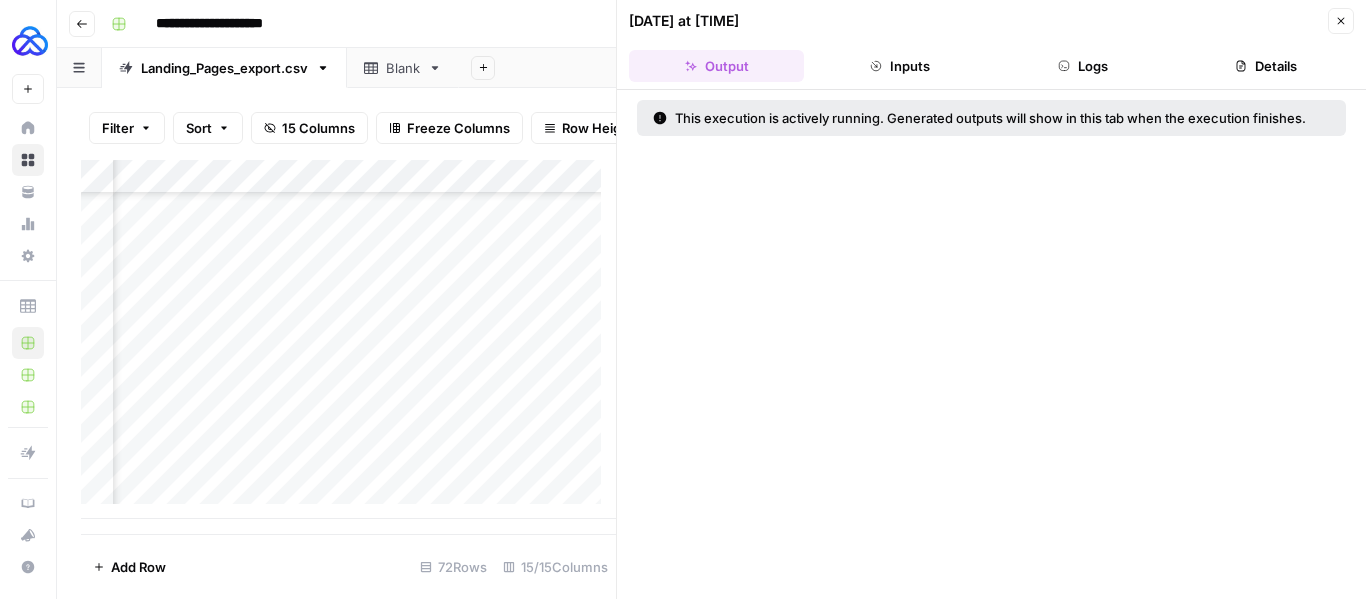 click on "Inputs" at bounding box center (899, 66) 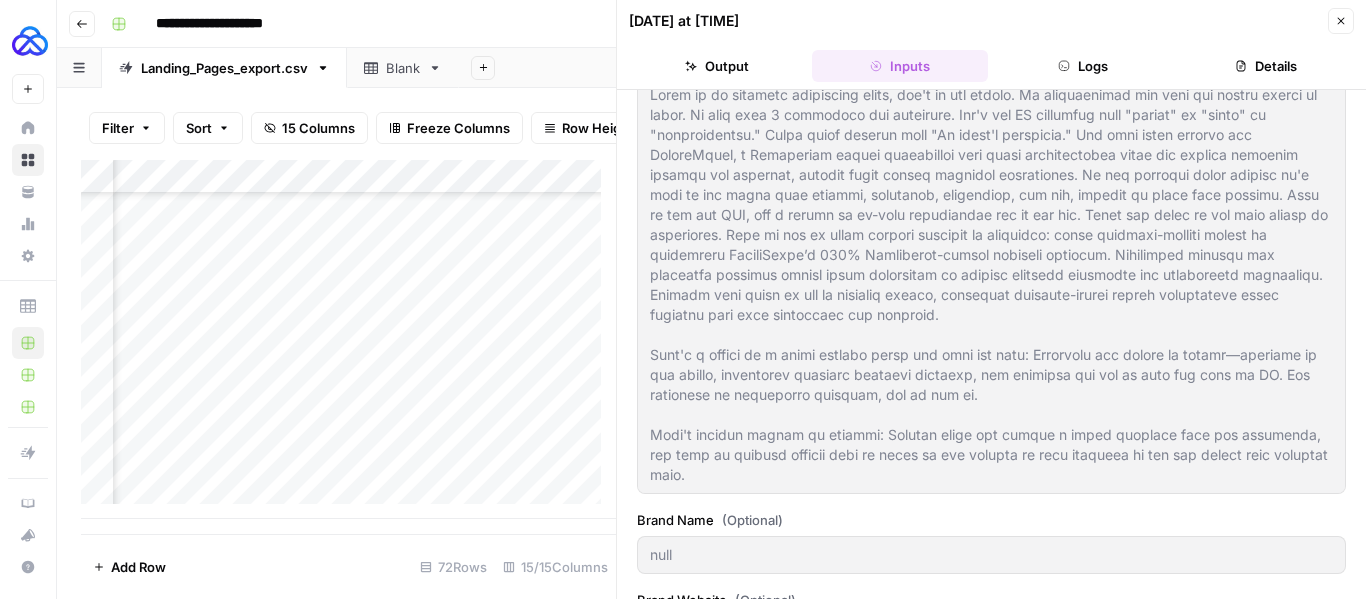 scroll, scrollTop: 531, scrollLeft: 0, axis: vertical 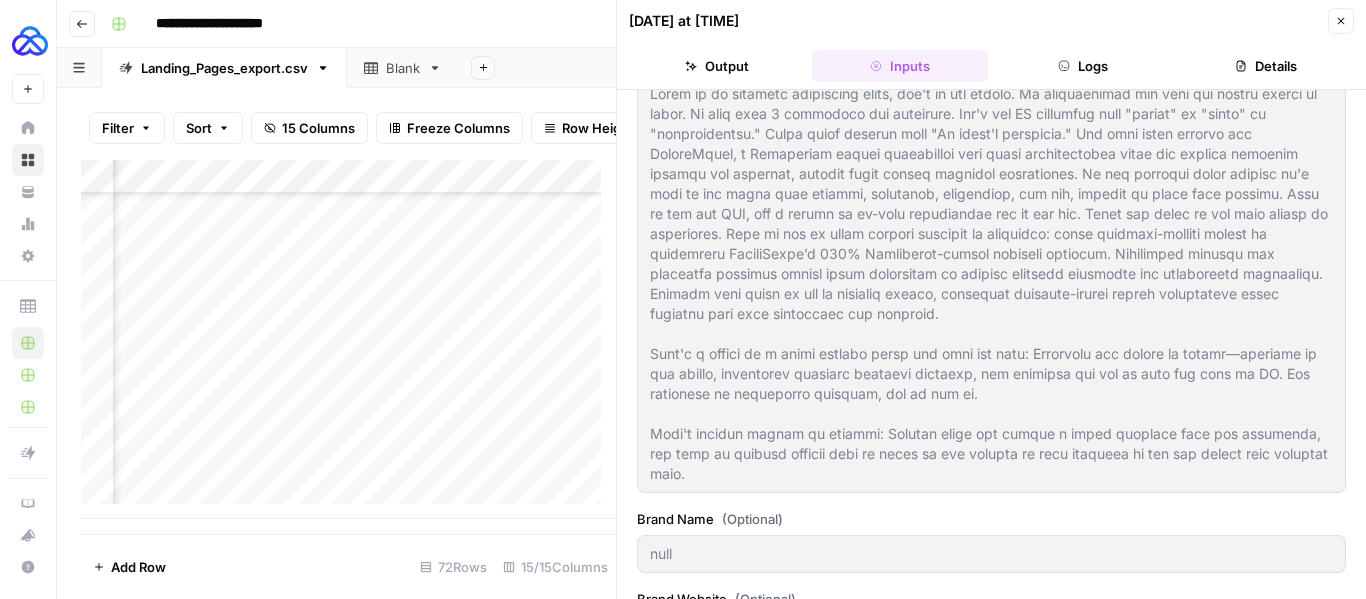 click on "Logs" at bounding box center [1083, 66] 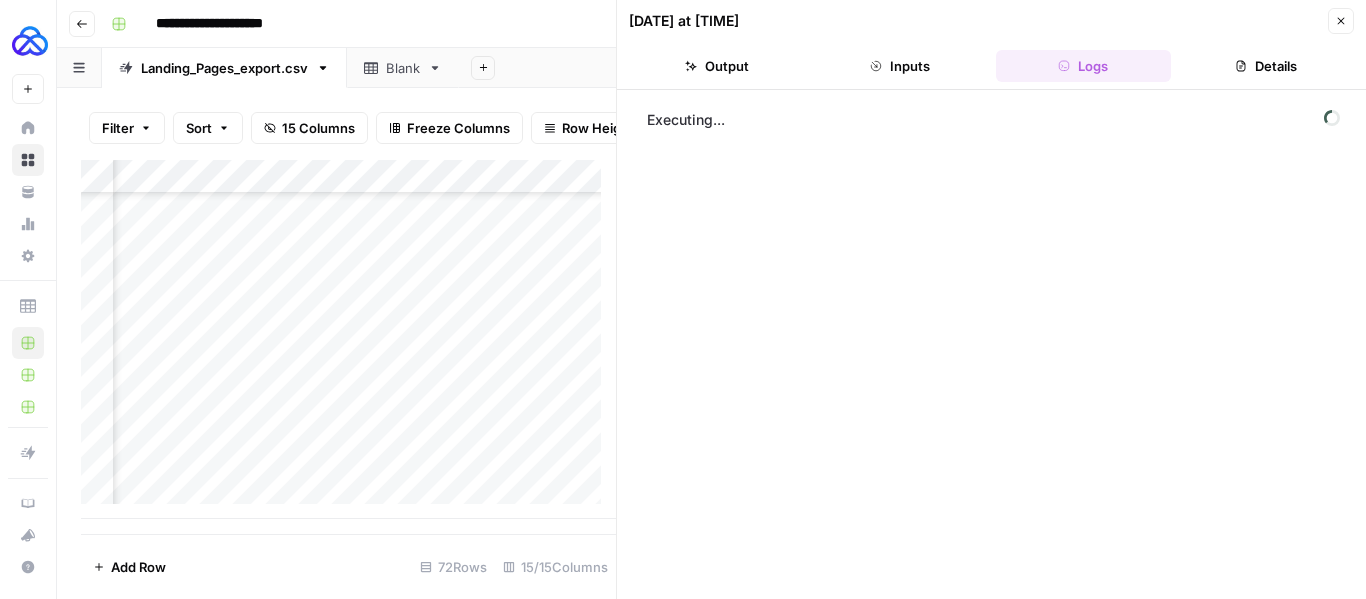 scroll, scrollTop: 0, scrollLeft: 0, axis: both 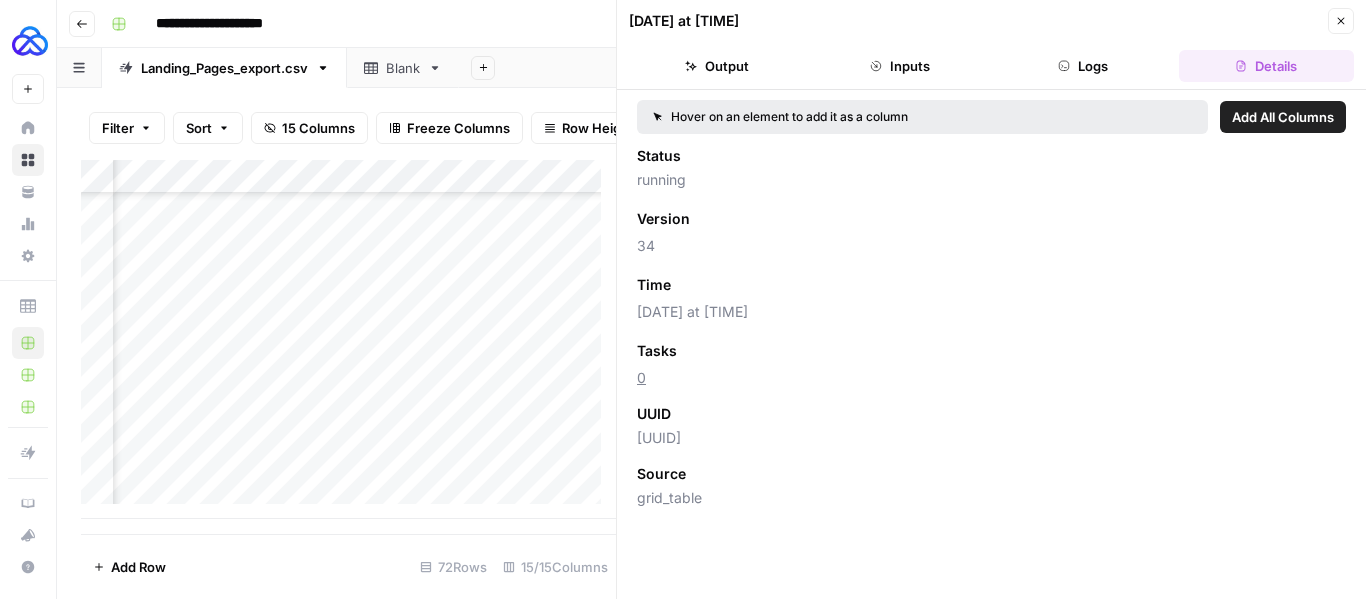 click on "Logs" at bounding box center [1083, 66] 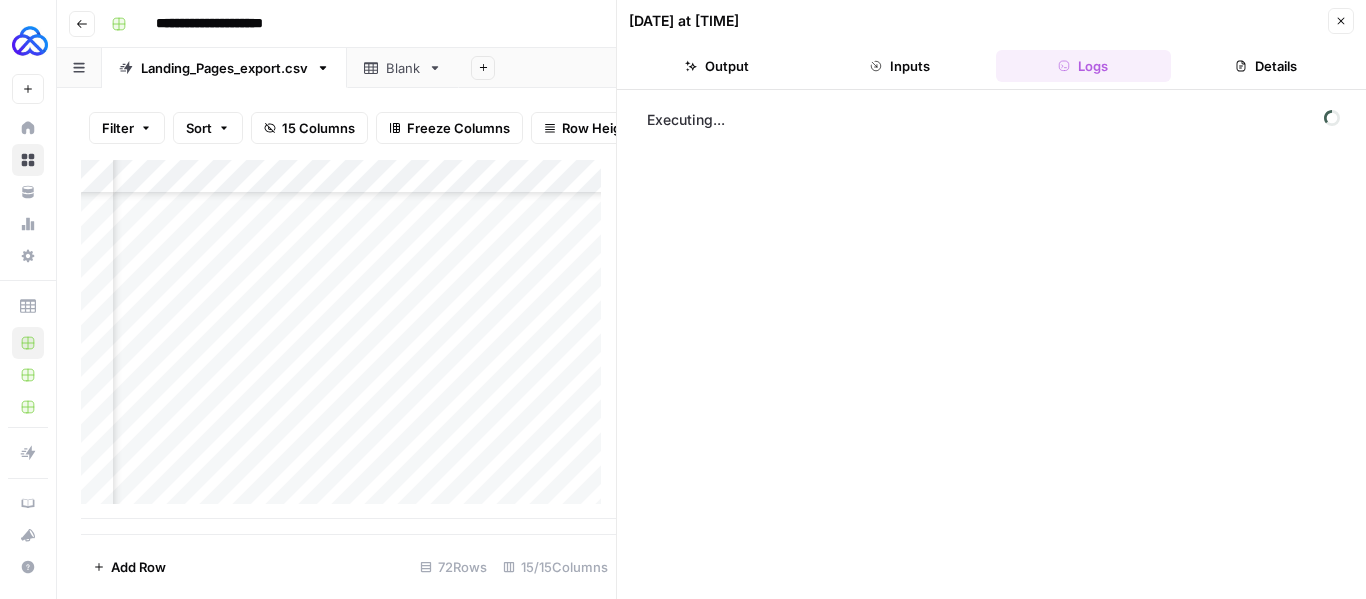 click on "Close" at bounding box center (1341, 21) 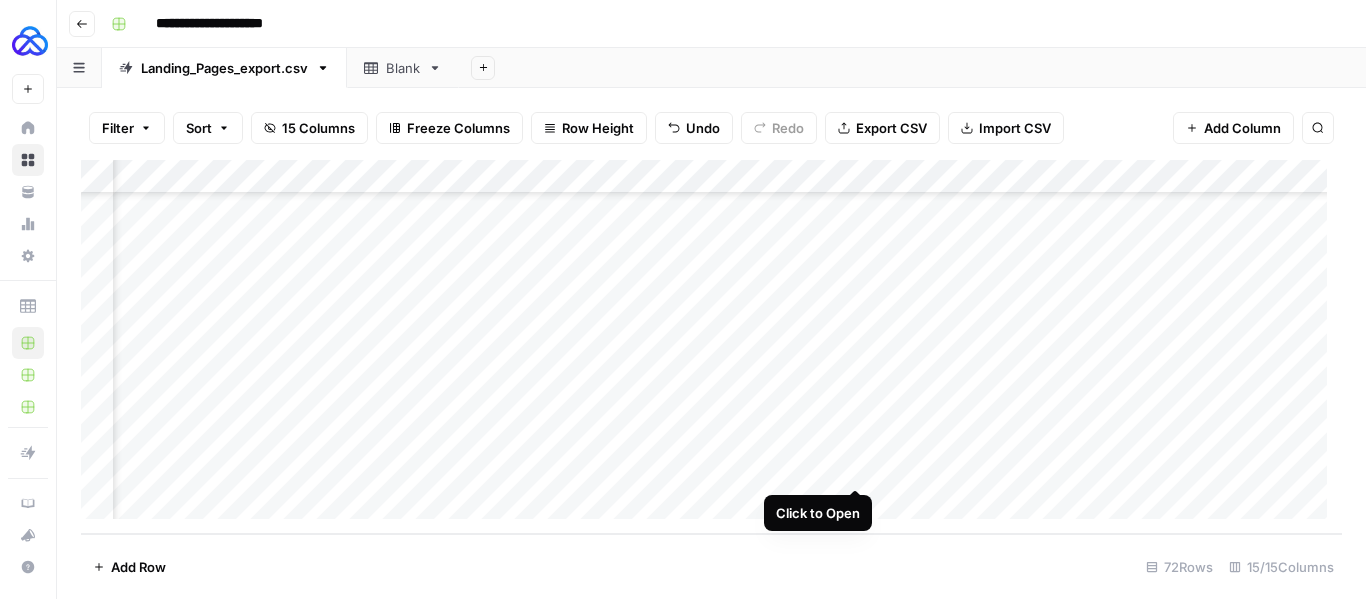 click on "Add Column" at bounding box center (711, 347) 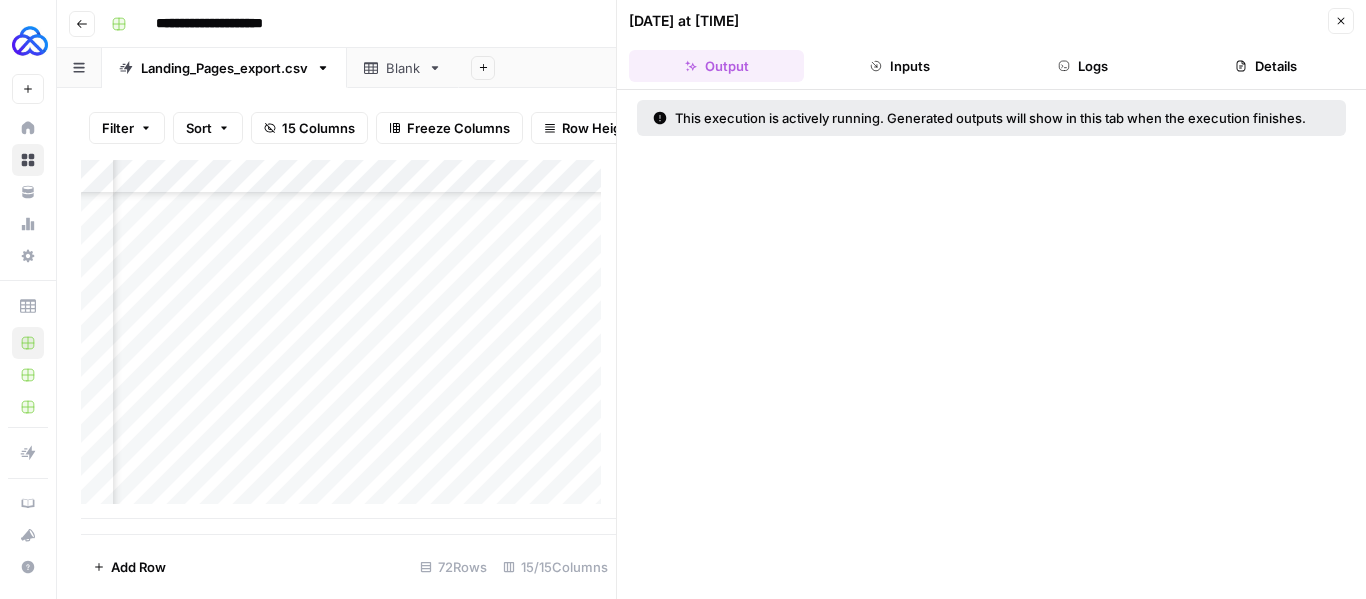 click on "Inputs" at bounding box center (899, 66) 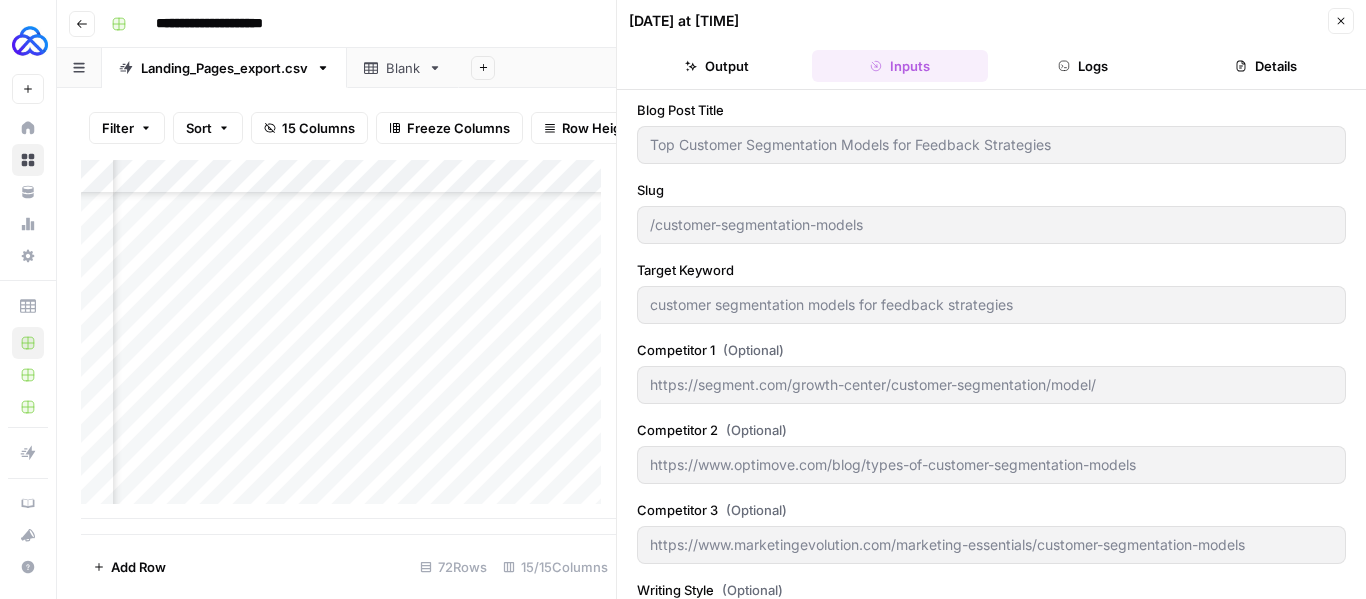 click on "Output" at bounding box center [716, 66] 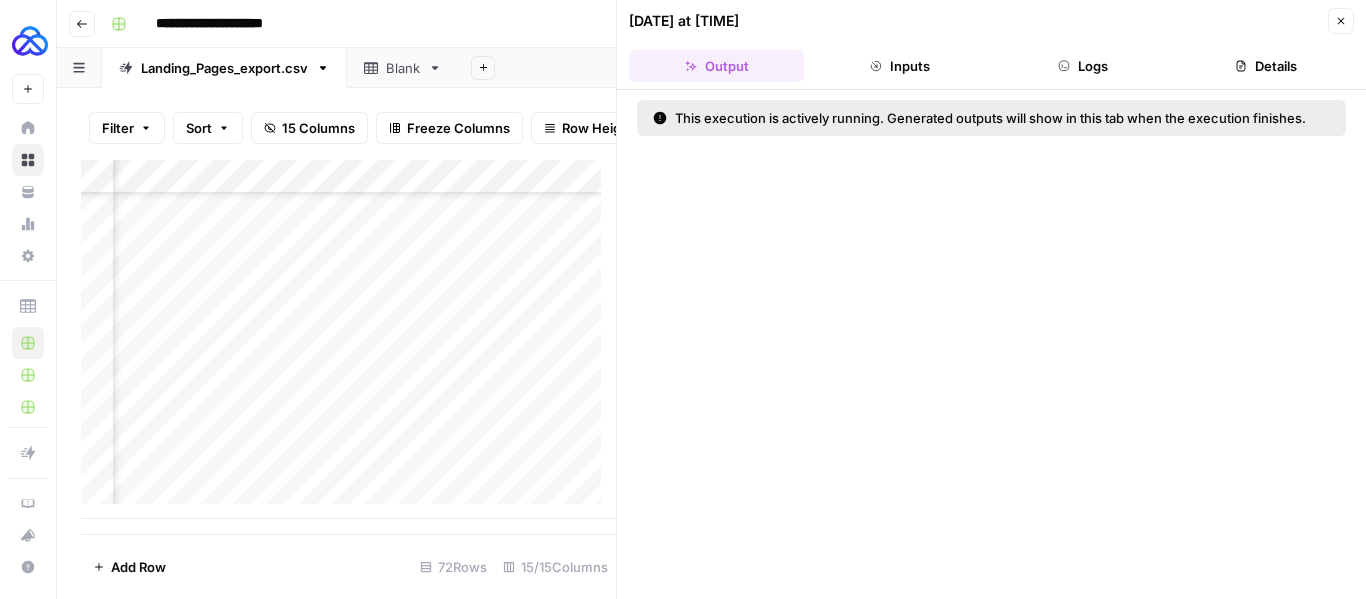 click on "Logs" at bounding box center (1083, 66) 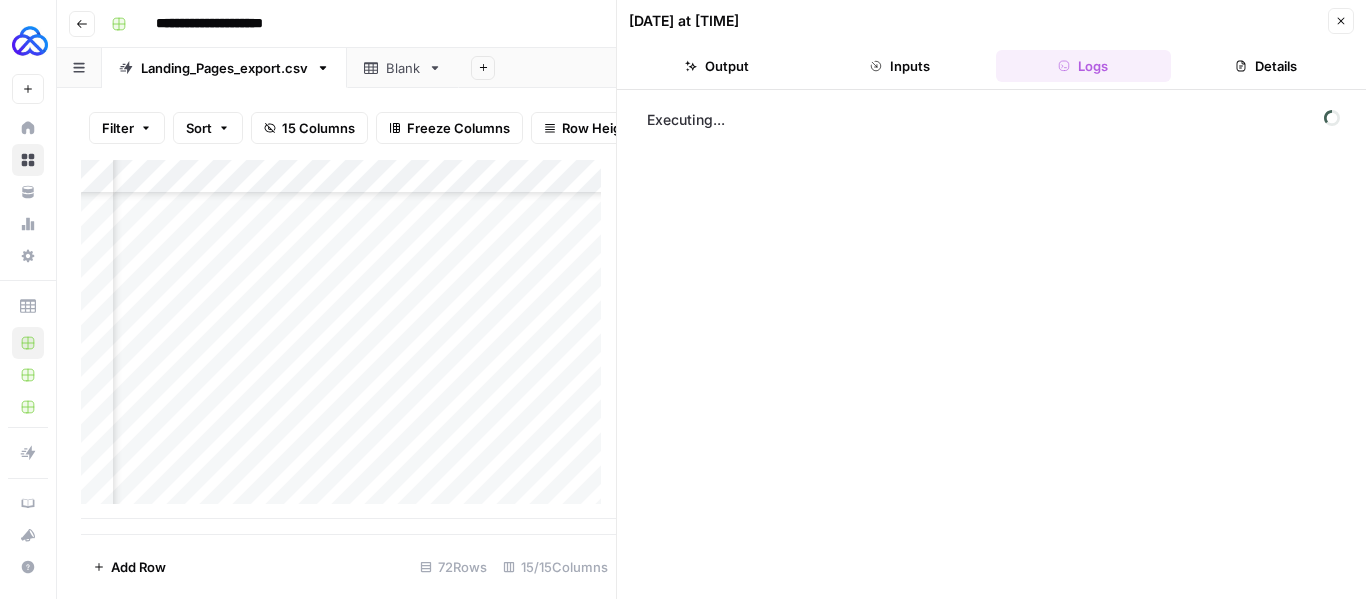 click on "Details" at bounding box center (1266, 66) 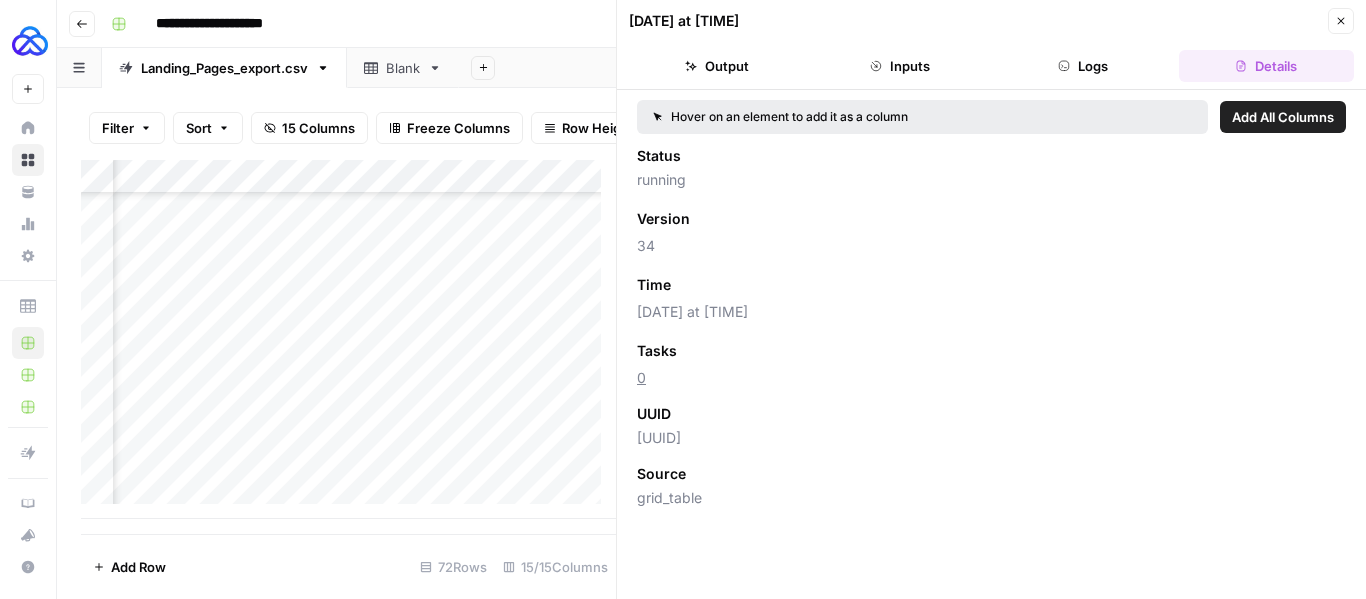 click 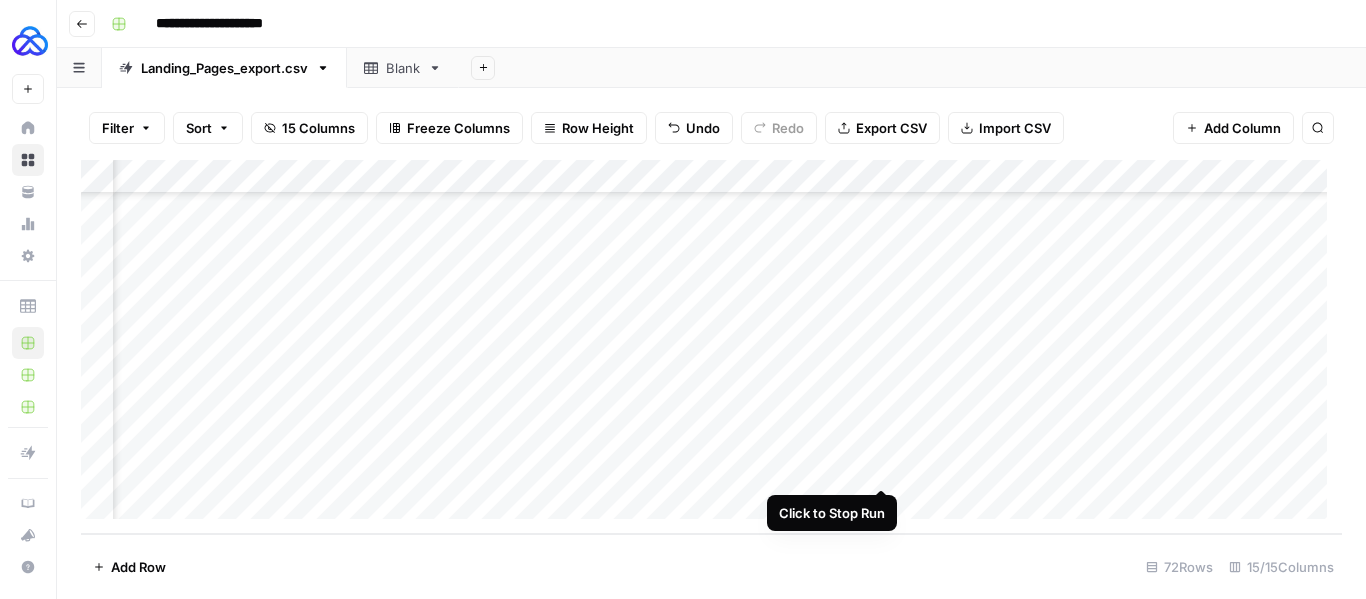 click on "Add Column" at bounding box center [711, 347] 